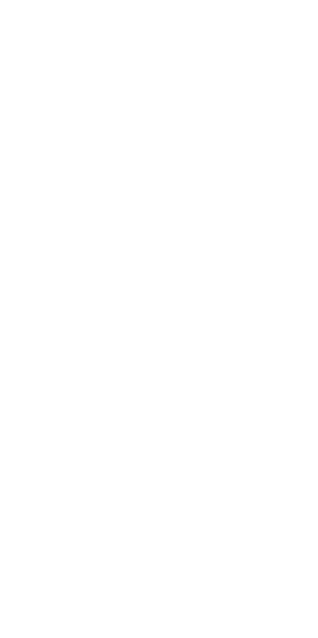 scroll, scrollTop: 0, scrollLeft: 0, axis: both 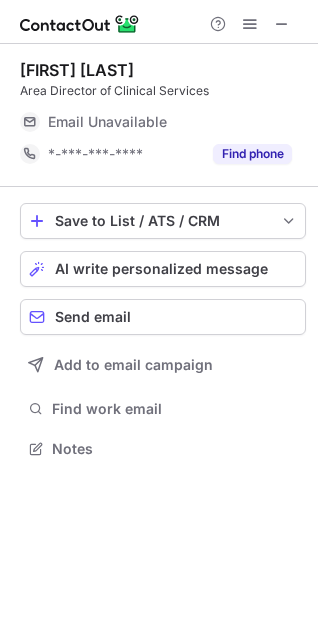 click at bounding box center (250, 24) 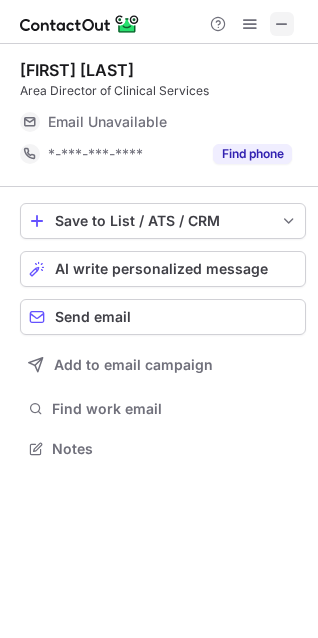 click at bounding box center [282, 24] 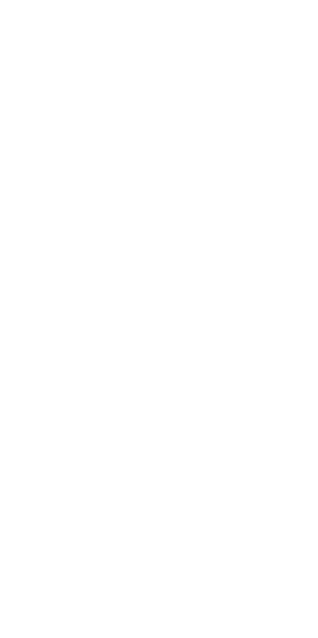 scroll, scrollTop: 0, scrollLeft: 0, axis: both 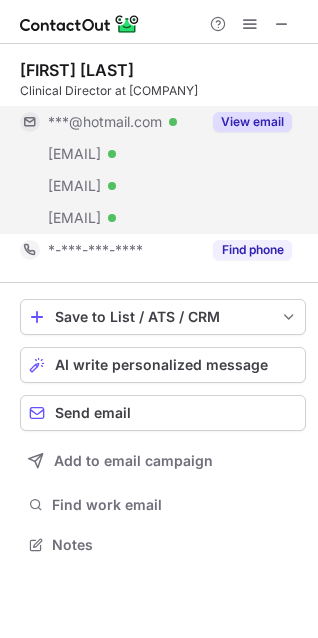click on "View email" at bounding box center [252, 122] 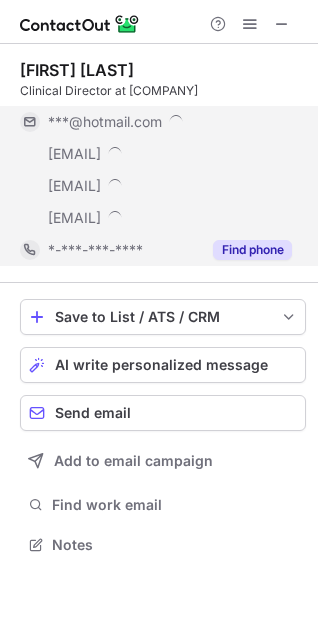 scroll, scrollTop: 10, scrollLeft: 10, axis: both 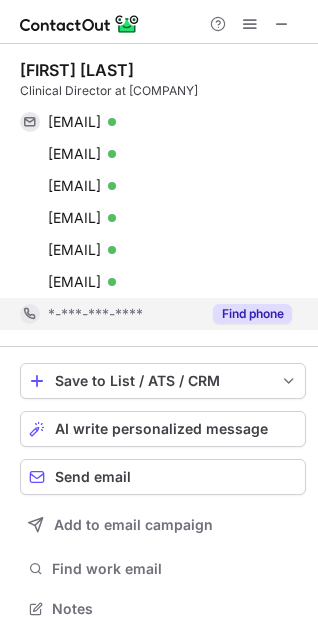click on "Find phone" at bounding box center [252, 314] 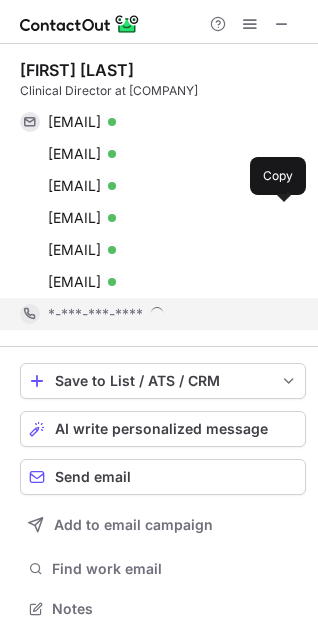 scroll, scrollTop: 10, scrollLeft: 10, axis: both 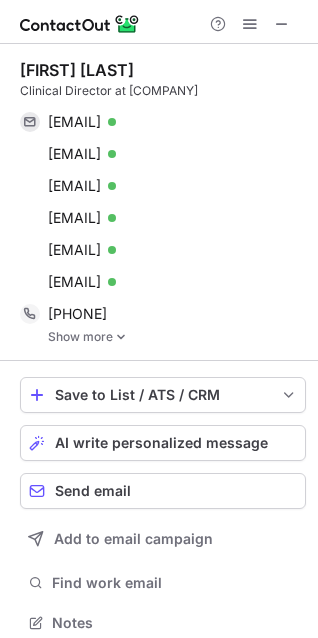 click on "Show more" at bounding box center (177, 337) 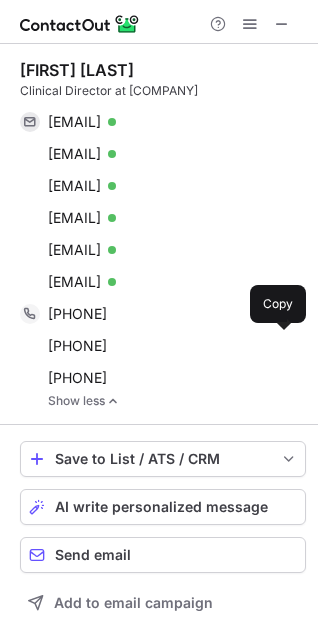 scroll, scrollTop: 10, scrollLeft: 10, axis: both 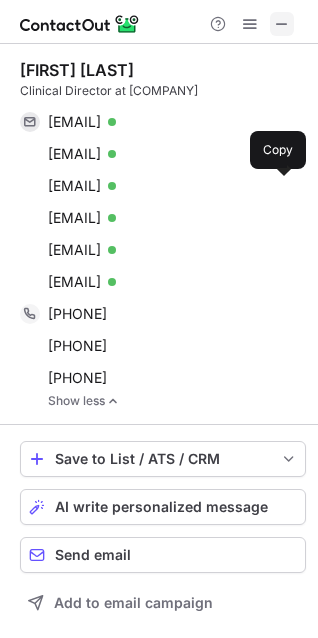 click at bounding box center [282, 24] 